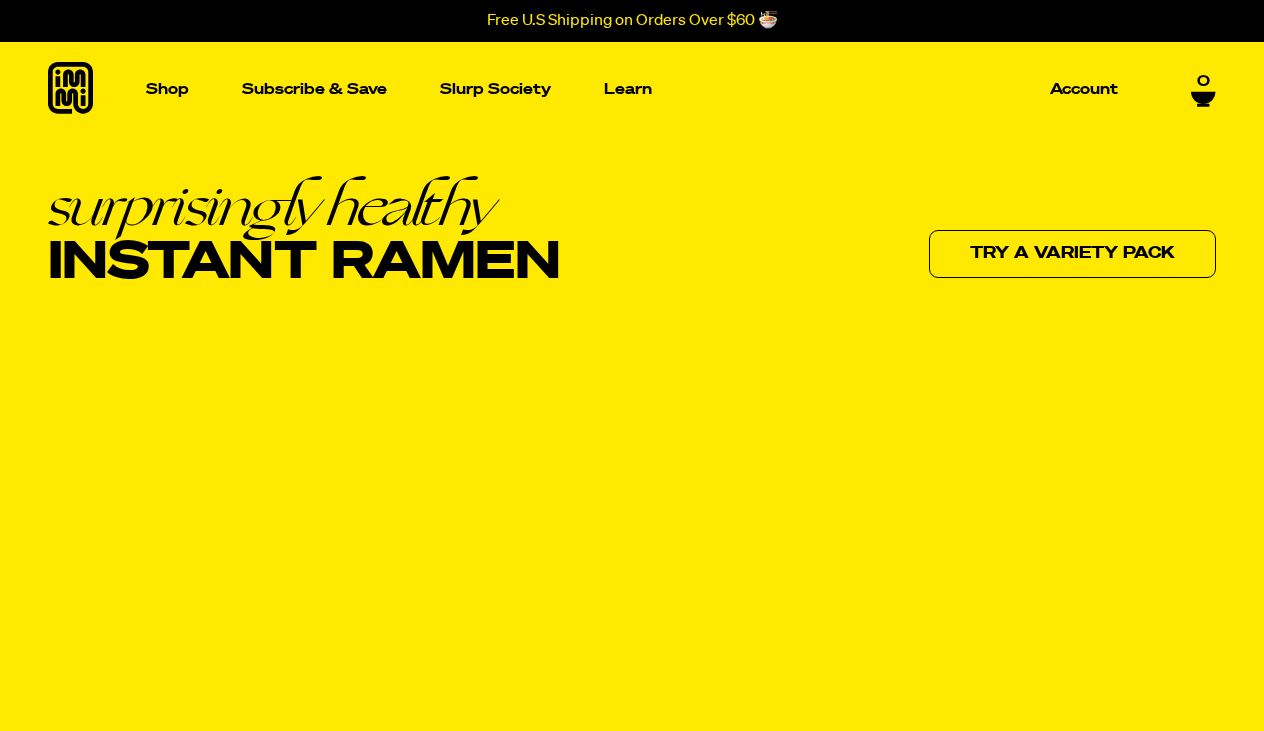 scroll, scrollTop: 0, scrollLeft: 0, axis: both 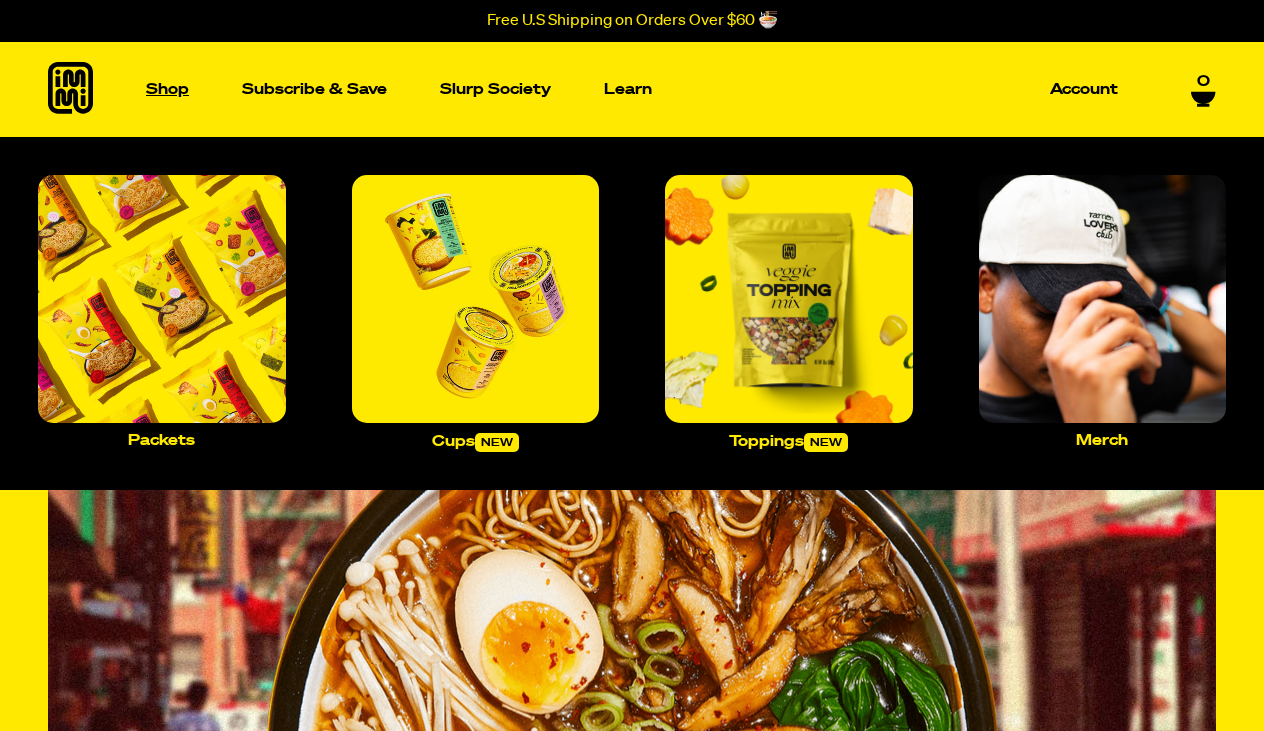 click on "Shop" at bounding box center (167, 89) 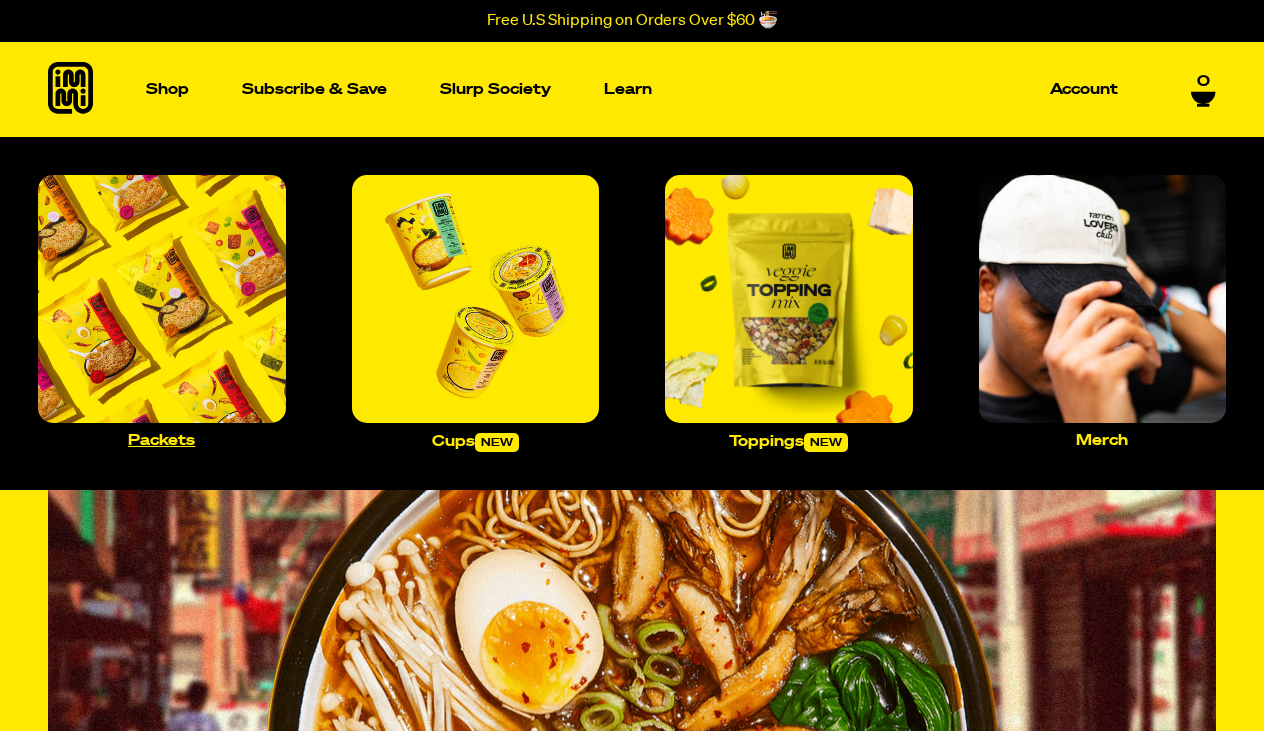 click at bounding box center [162, 299] 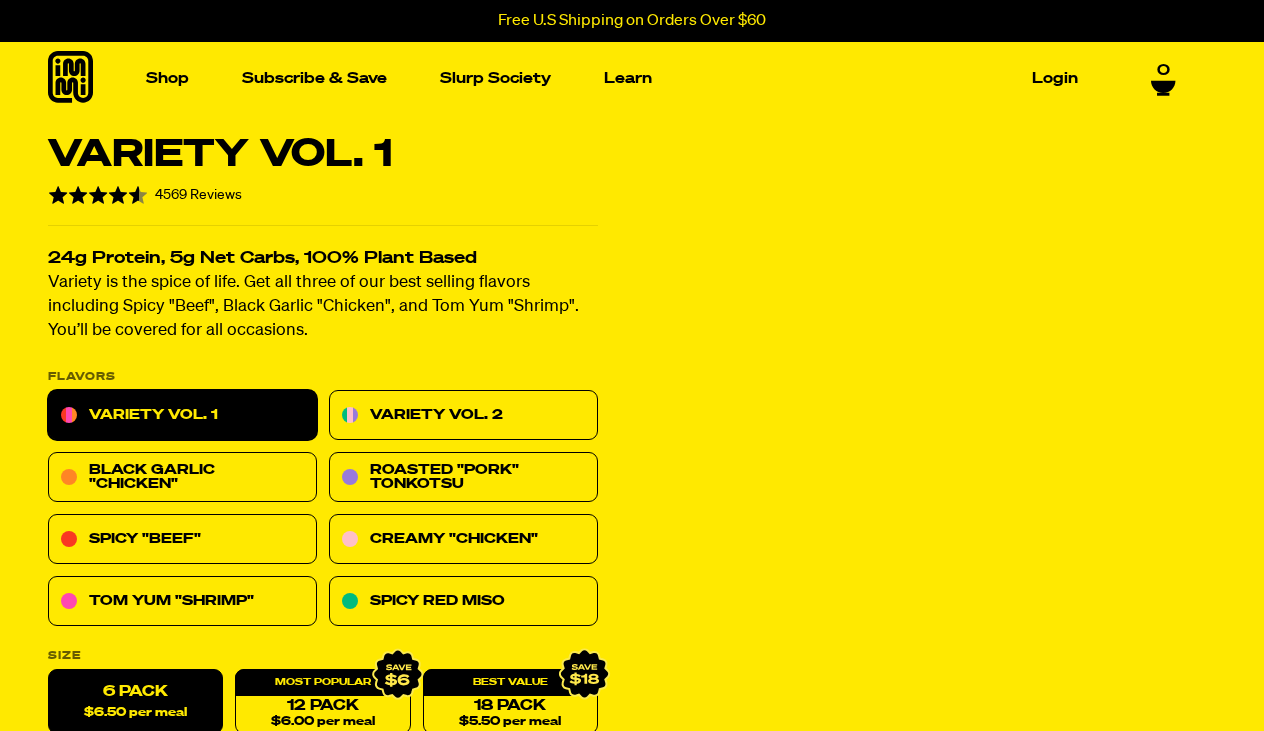 scroll, scrollTop: 0, scrollLeft: 0, axis: both 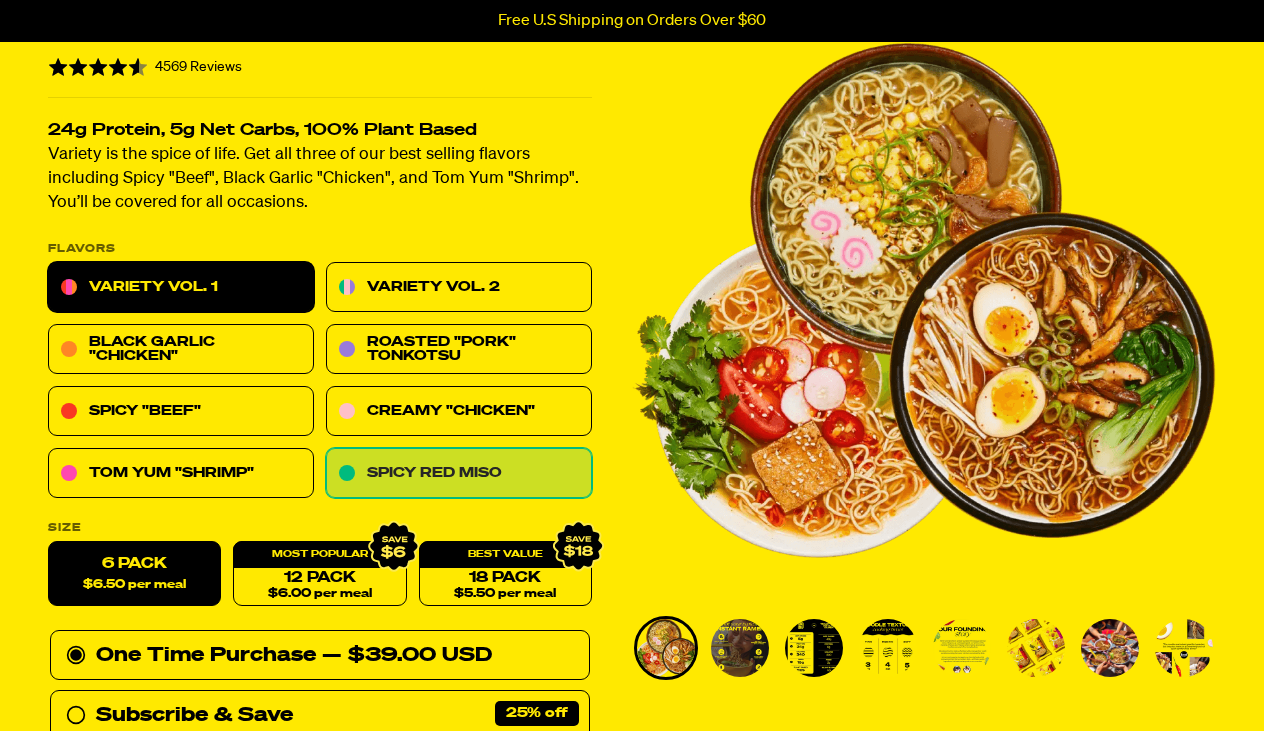 click on "Spicy Red Miso" at bounding box center [459, 474] 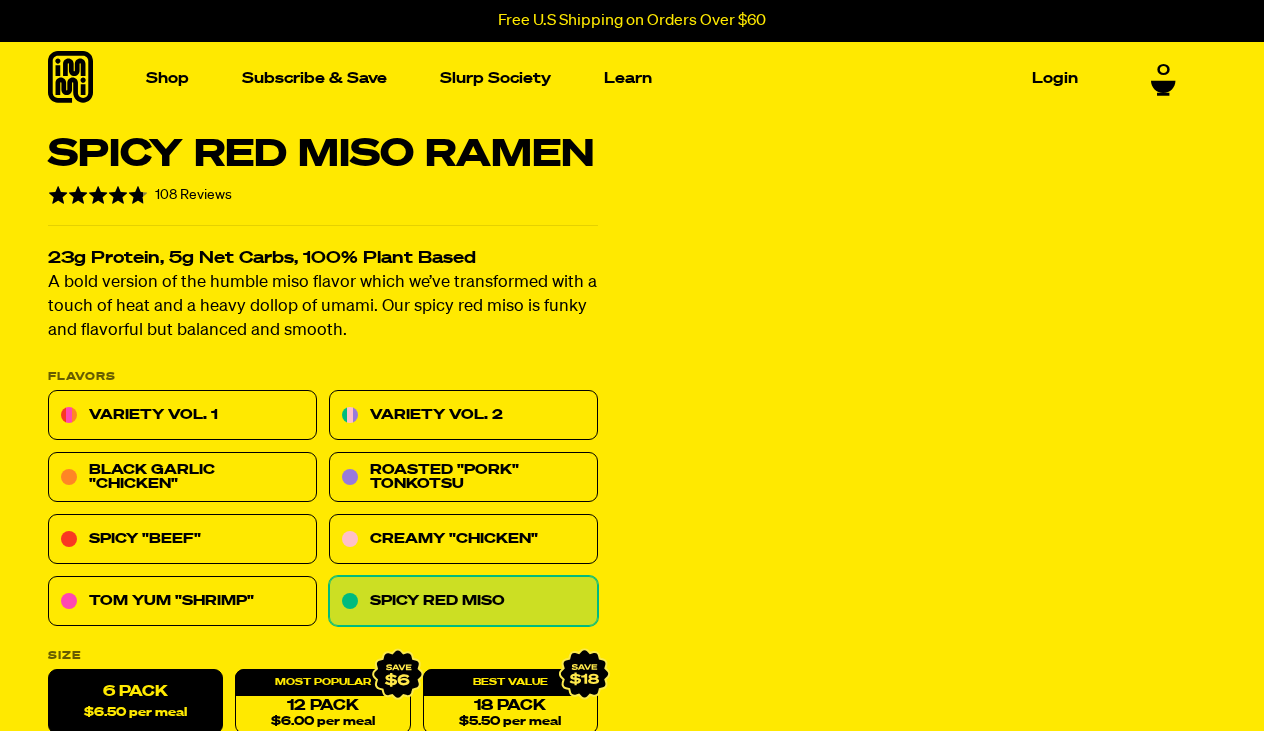 scroll, scrollTop: 0, scrollLeft: 0, axis: both 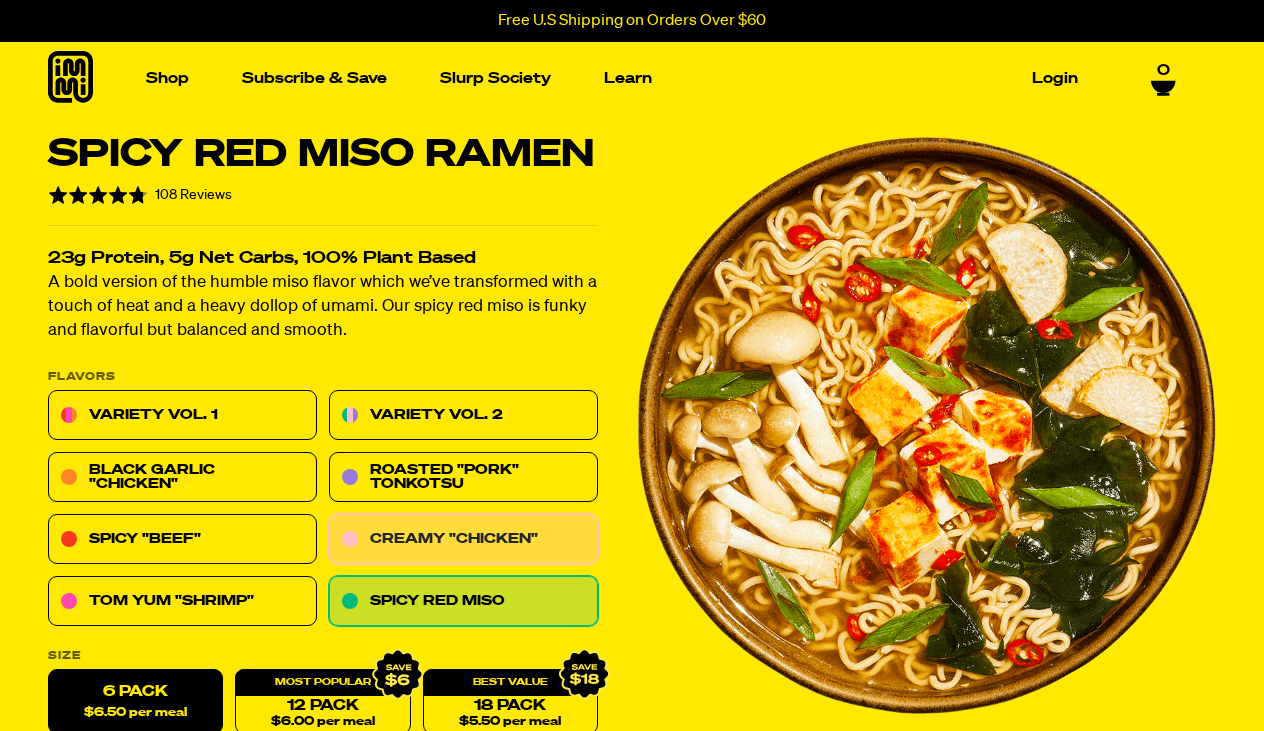 click on "Creamy "Chicken"" at bounding box center [463, 540] 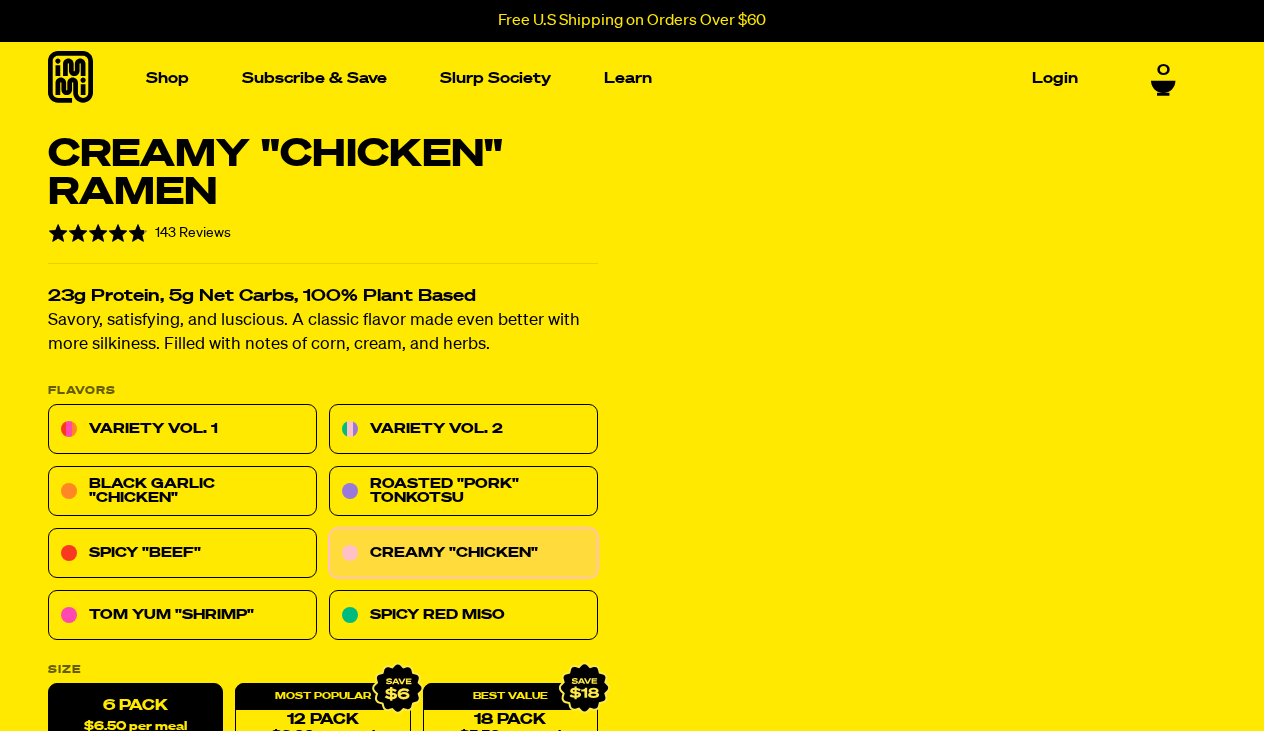 scroll, scrollTop: 0, scrollLeft: 0, axis: both 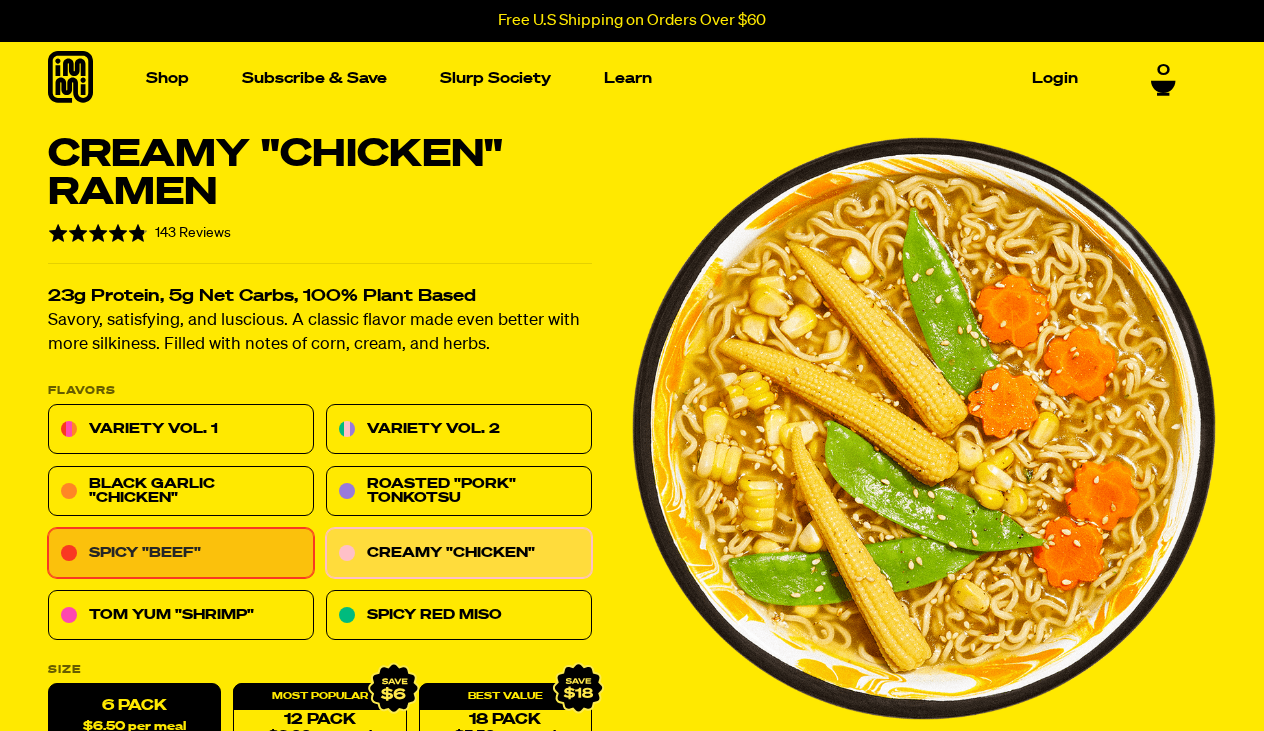 click on "Spicy "Beef"" at bounding box center [181, 554] 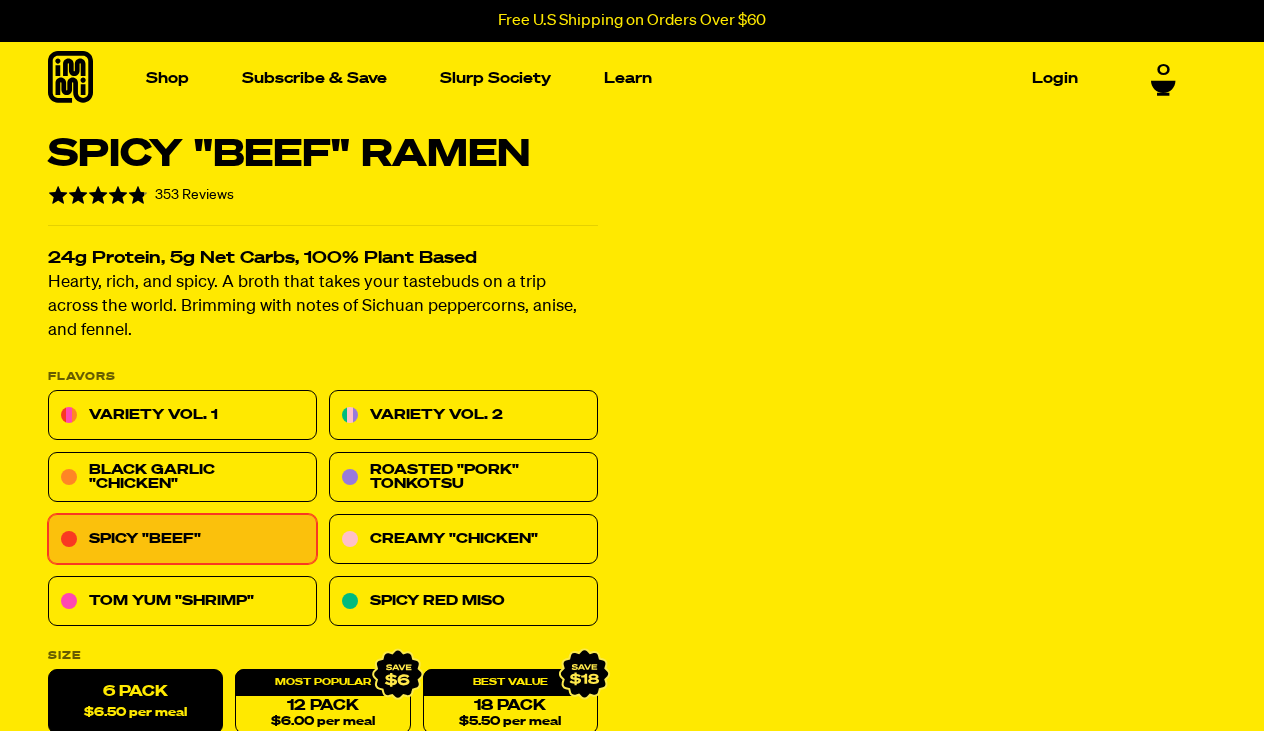 scroll, scrollTop: 0, scrollLeft: 0, axis: both 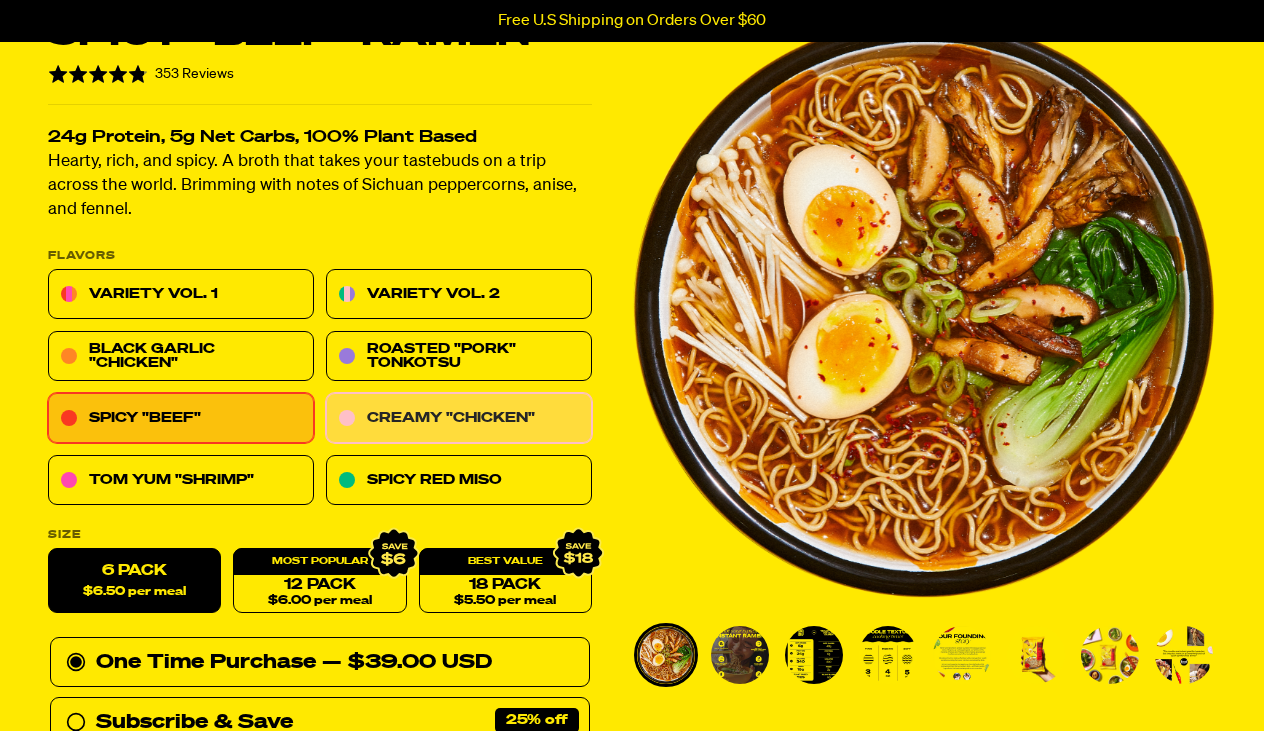 click on "Creamy "Chicken"" at bounding box center [459, 419] 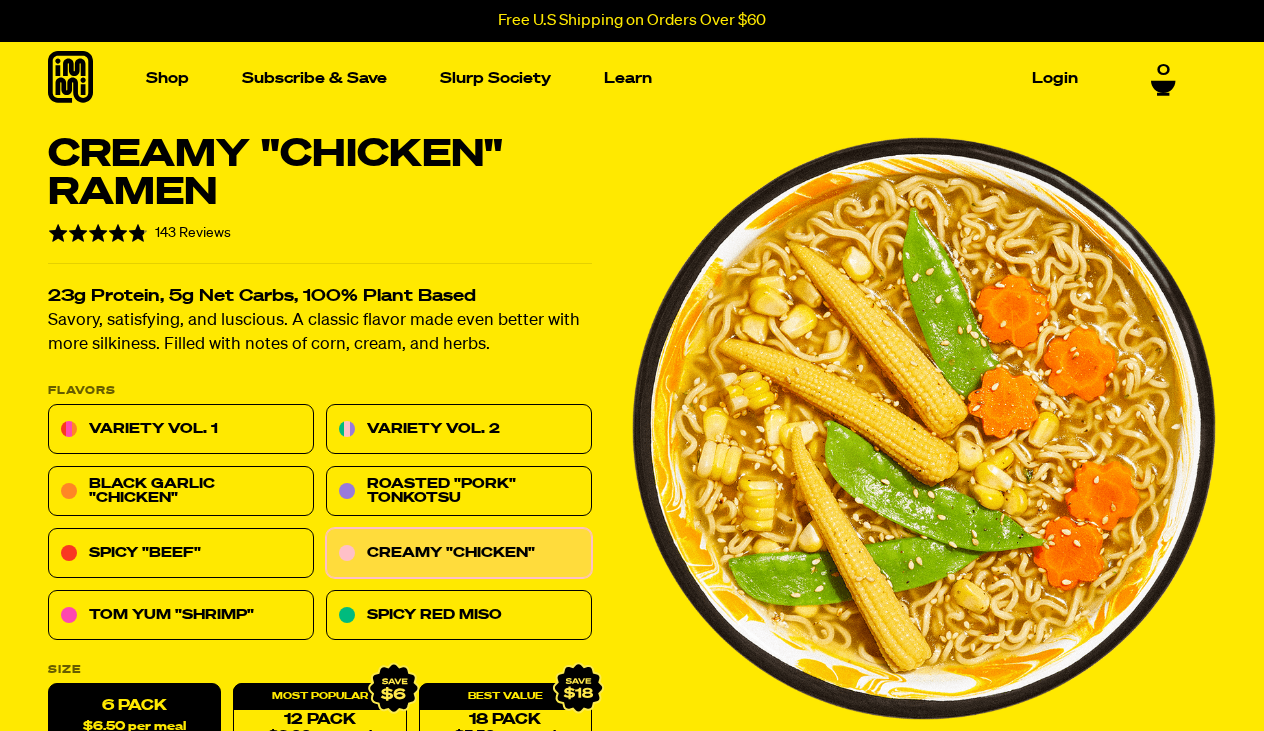 scroll, scrollTop: 0, scrollLeft: 0, axis: both 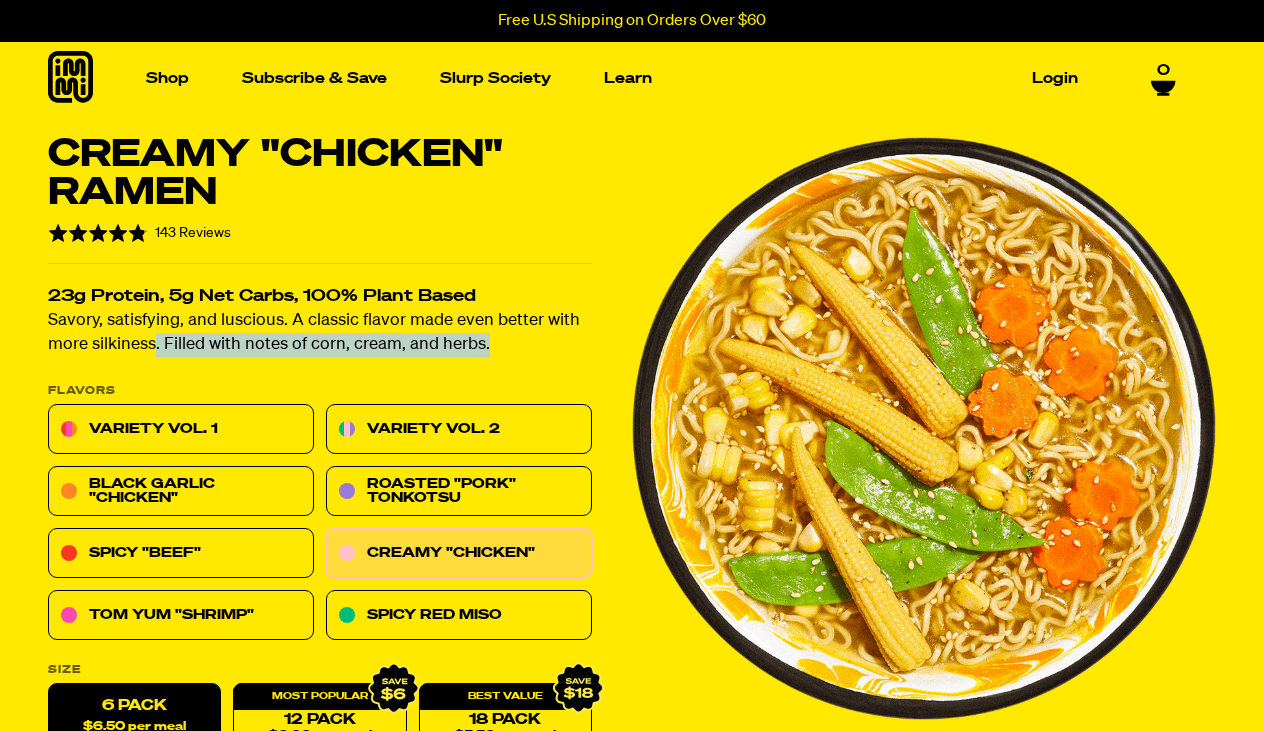 drag, startPoint x: 154, startPoint y: 348, endPoint x: 504, endPoint y: 353, distance: 350.0357 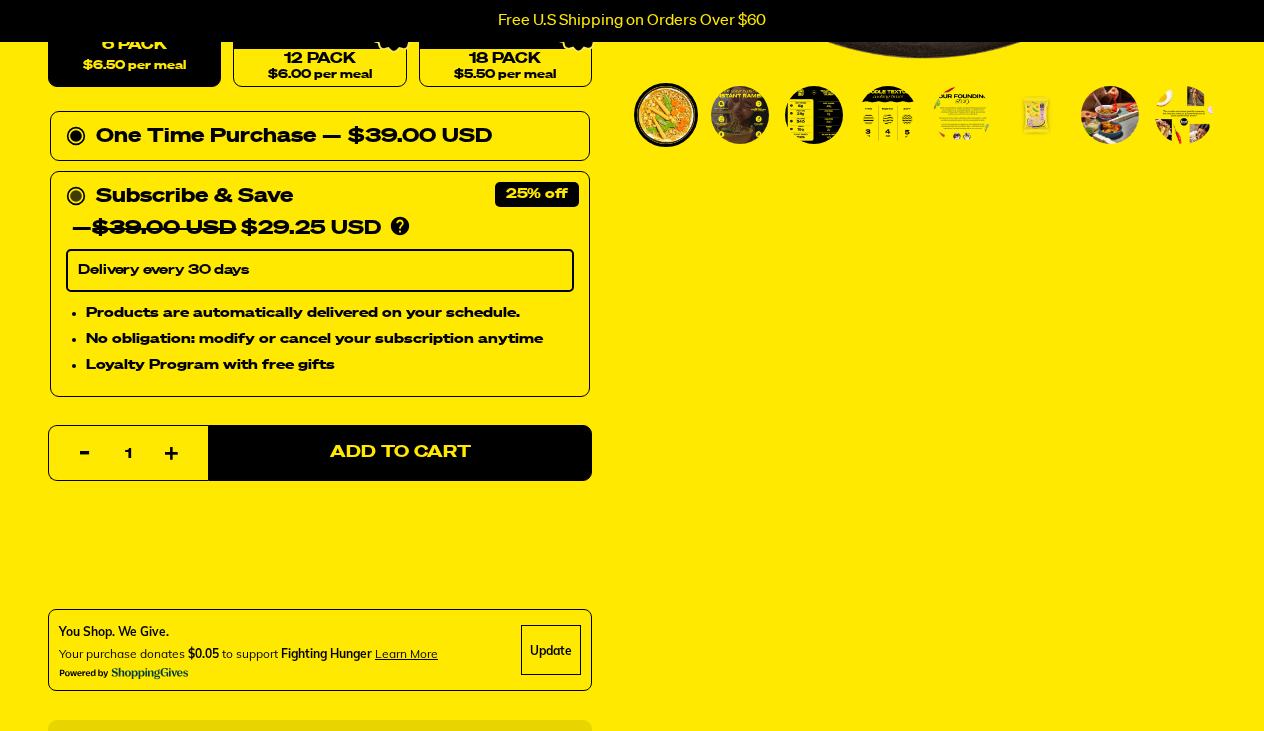 scroll, scrollTop: 661, scrollLeft: 0, axis: vertical 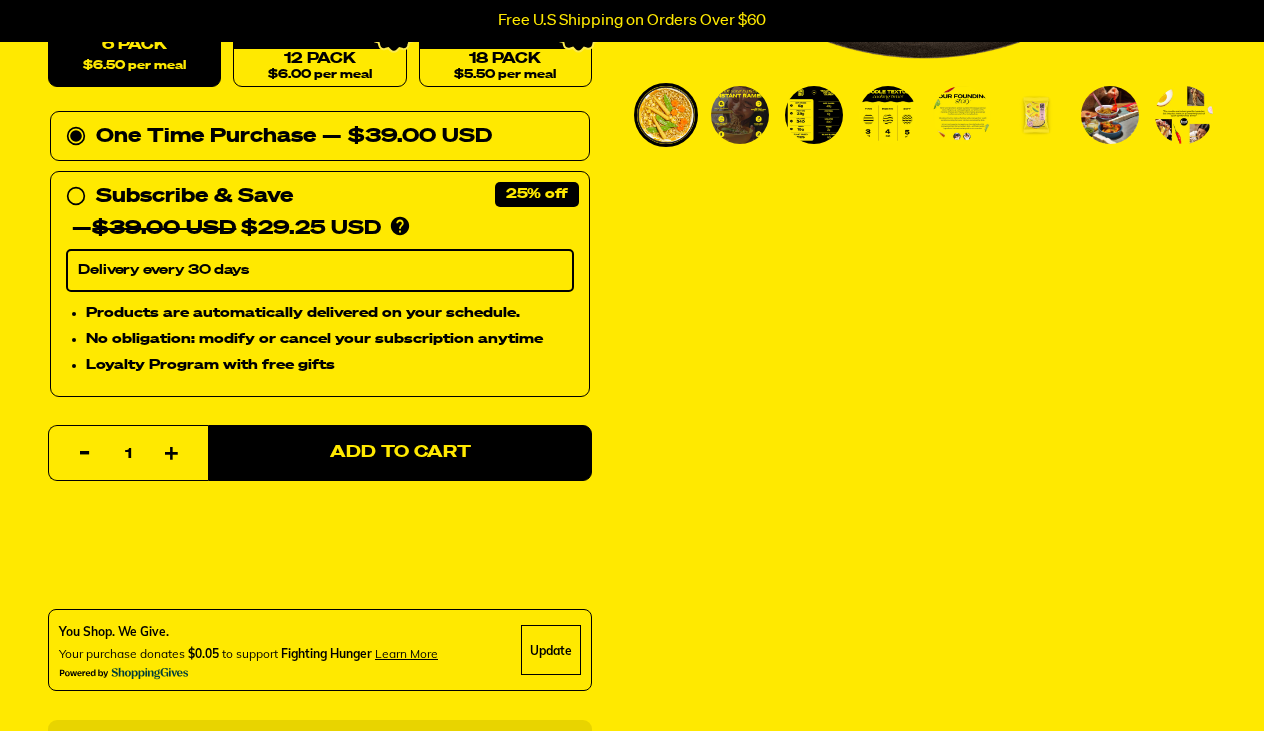 click on "— $39.00 USD" at bounding box center [407, 137] 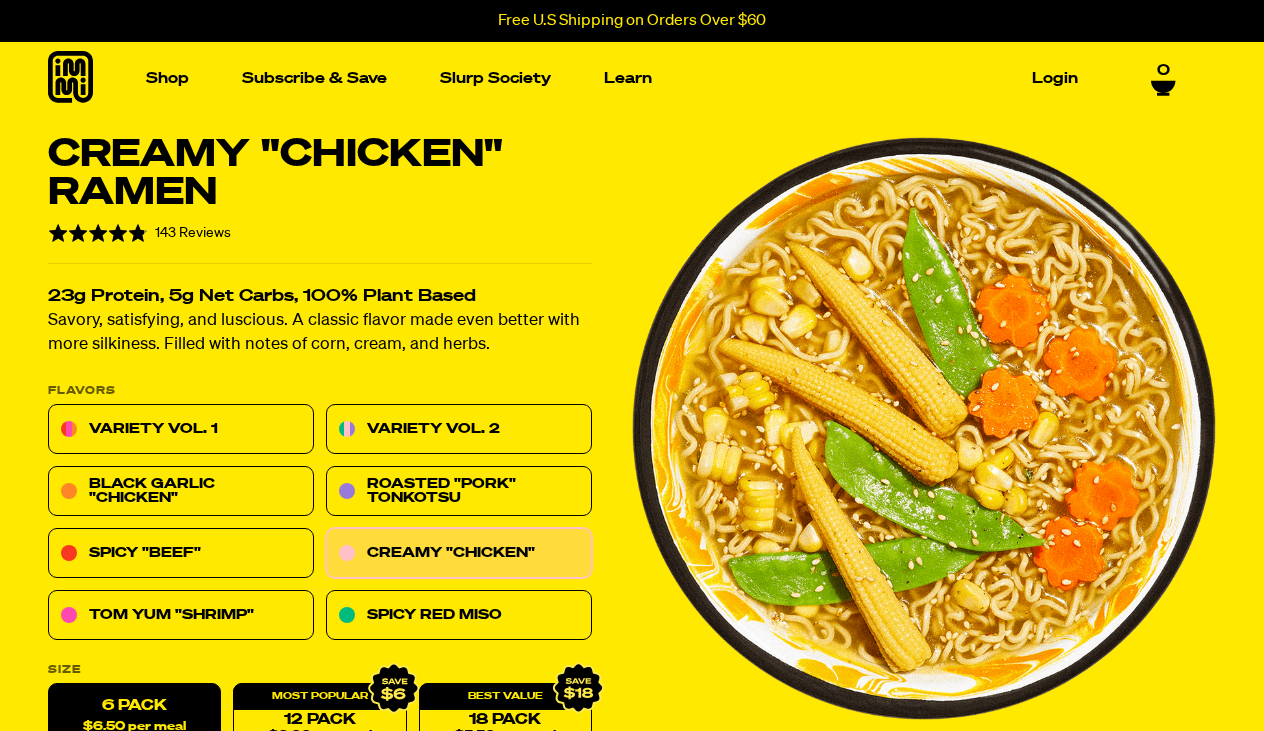 scroll, scrollTop: 0, scrollLeft: 0, axis: both 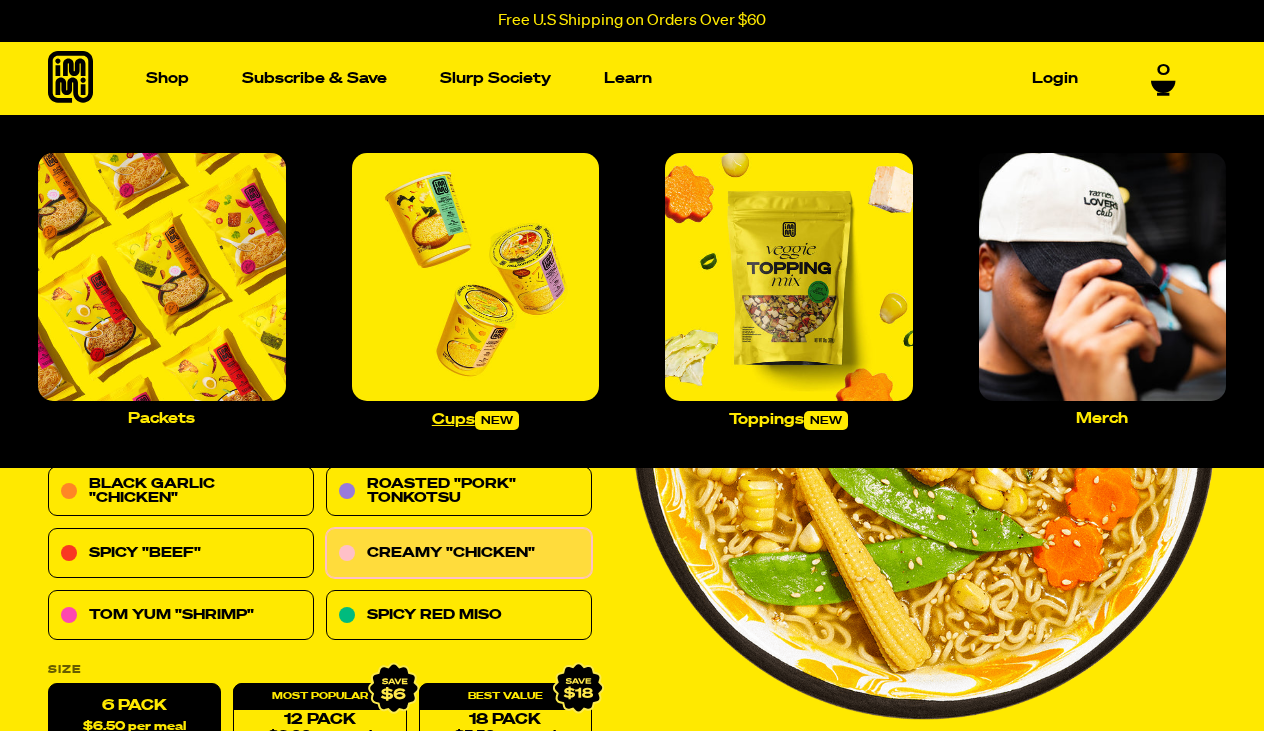 click at bounding box center (476, 277) 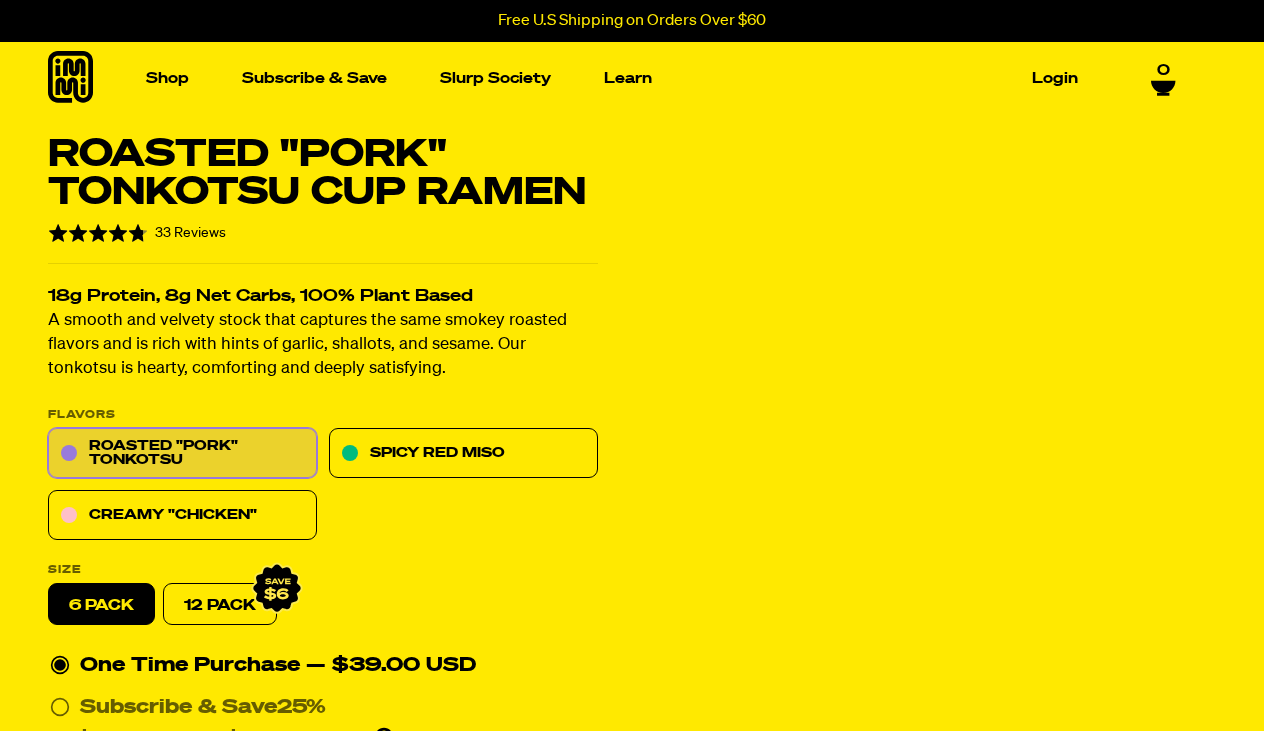 scroll, scrollTop: 0, scrollLeft: 0, axis: both 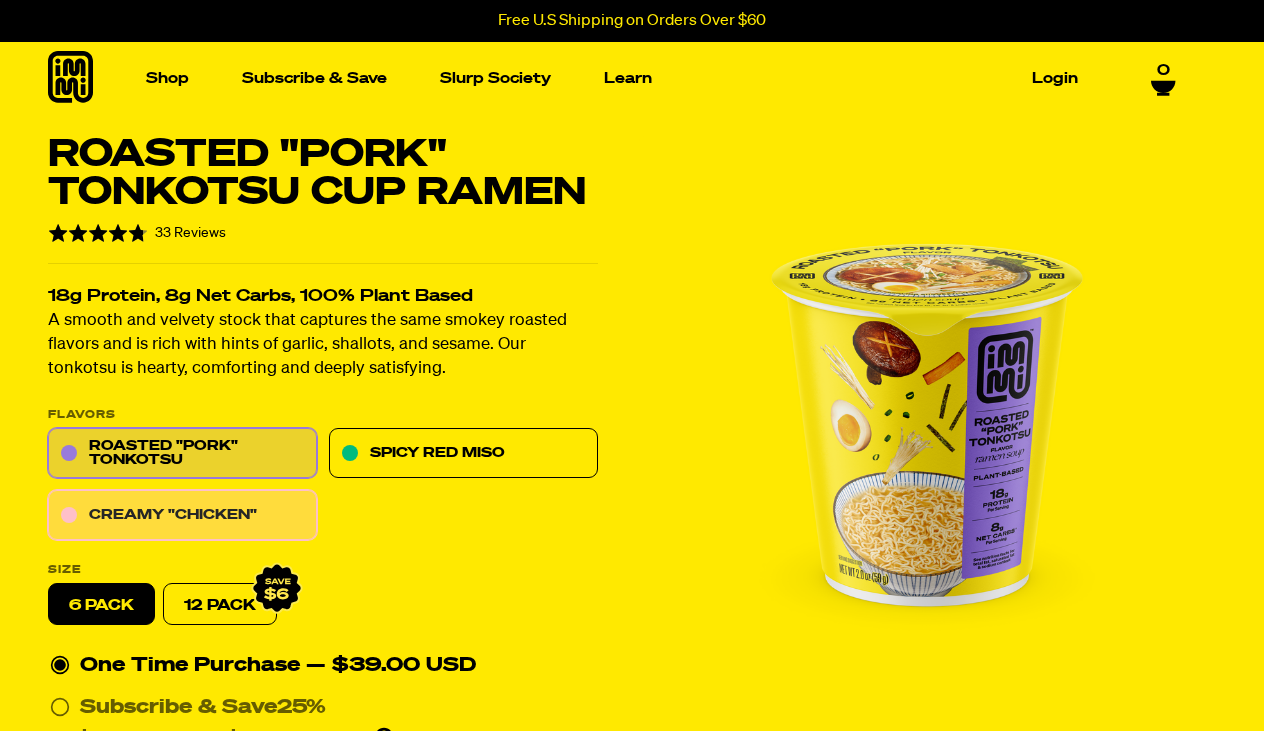 click on "Creamy "Chicken"" at bounding box center [182, 516] 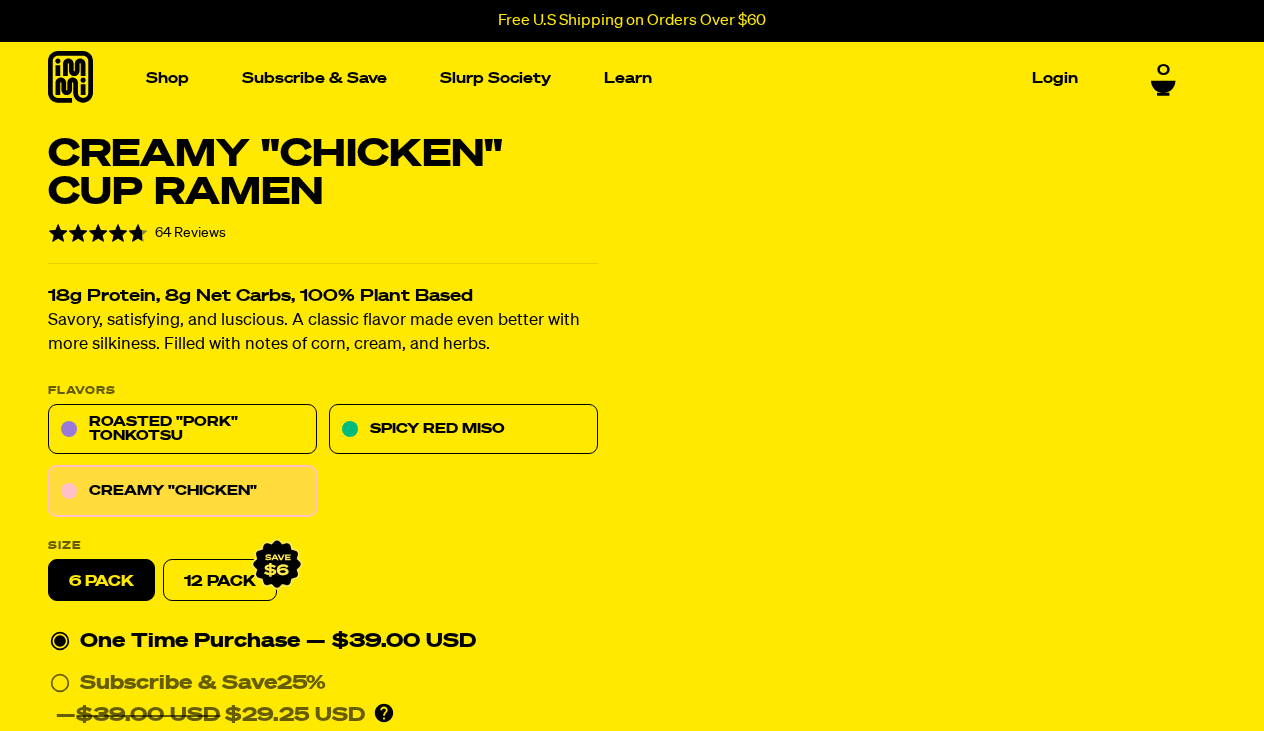 scroll, scrollTop: 0, scrollLeft: 0, axis: both 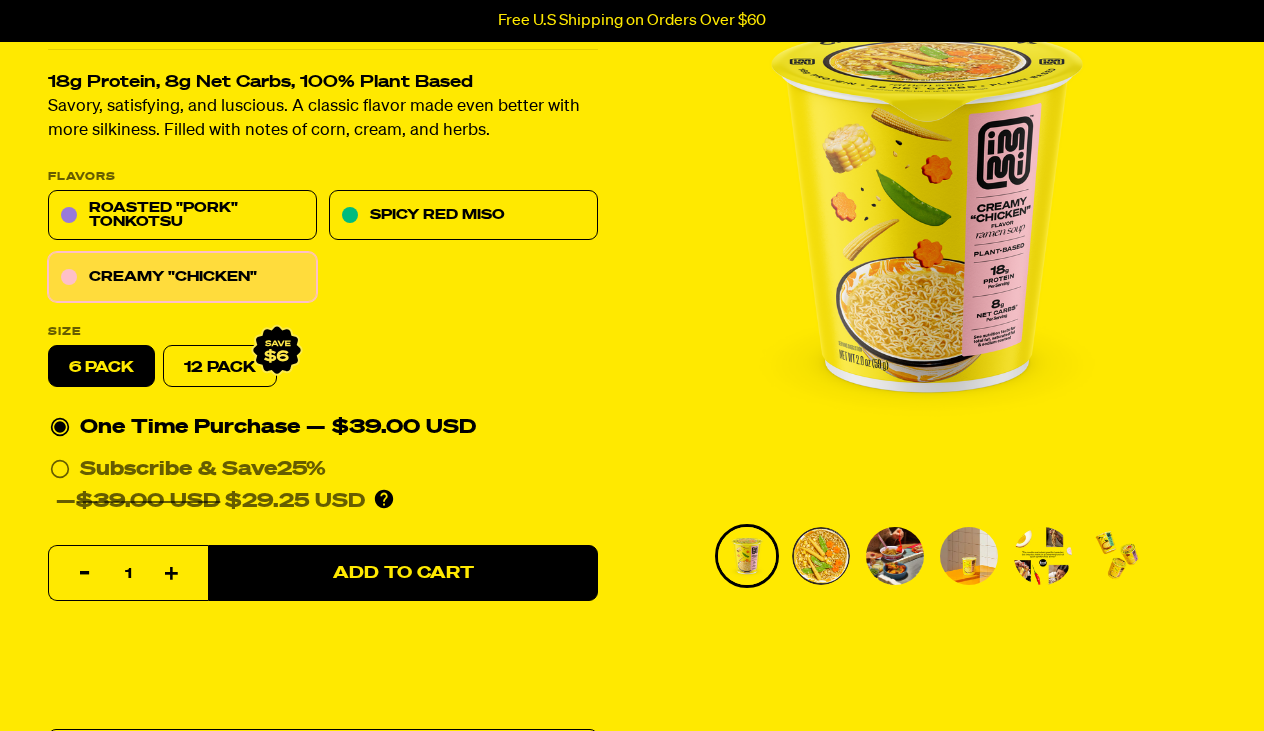 click at bounding box center [821, 556] 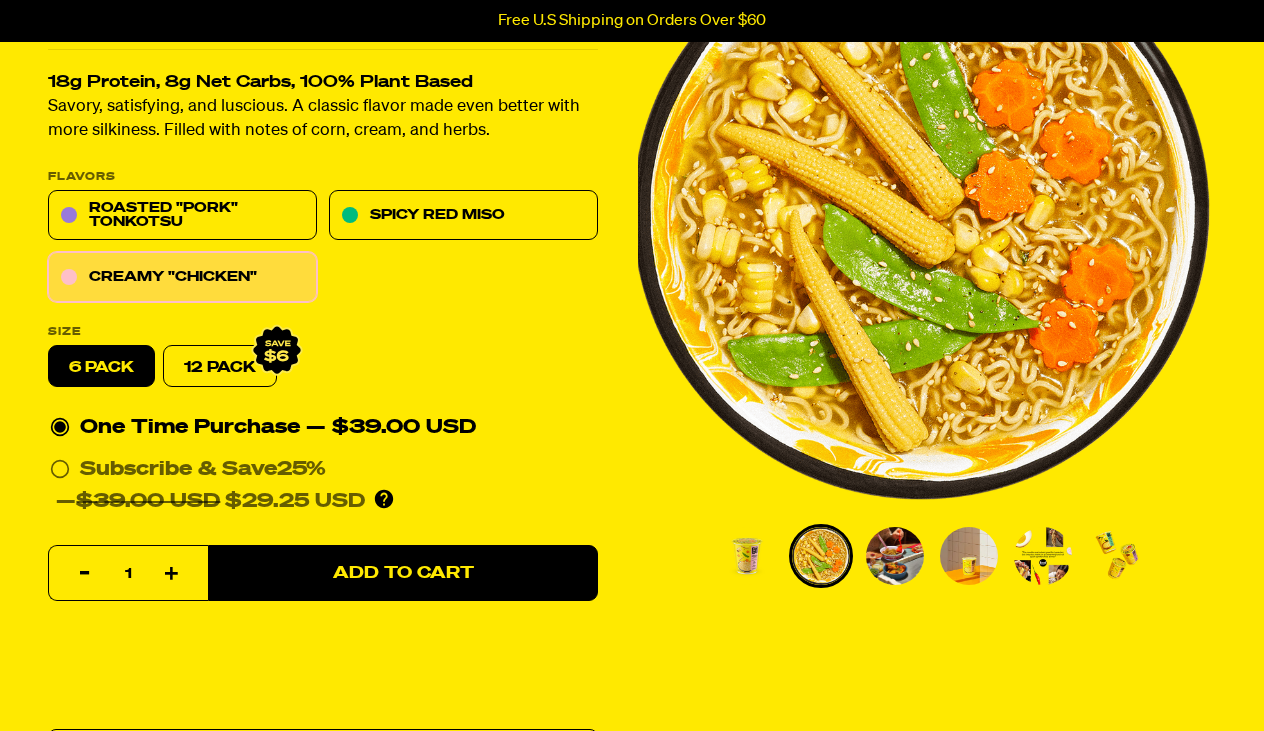 click at bounding box center (895, 556) 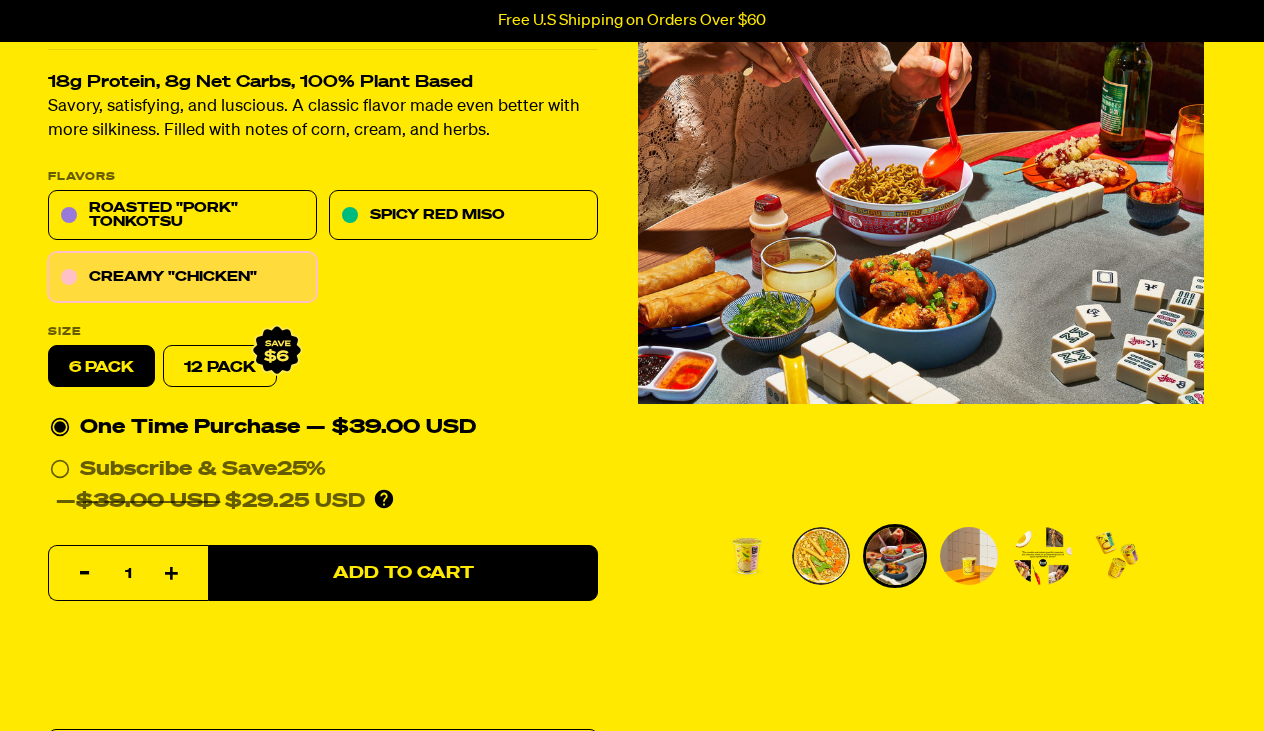 click at bounding box center [969, 556] 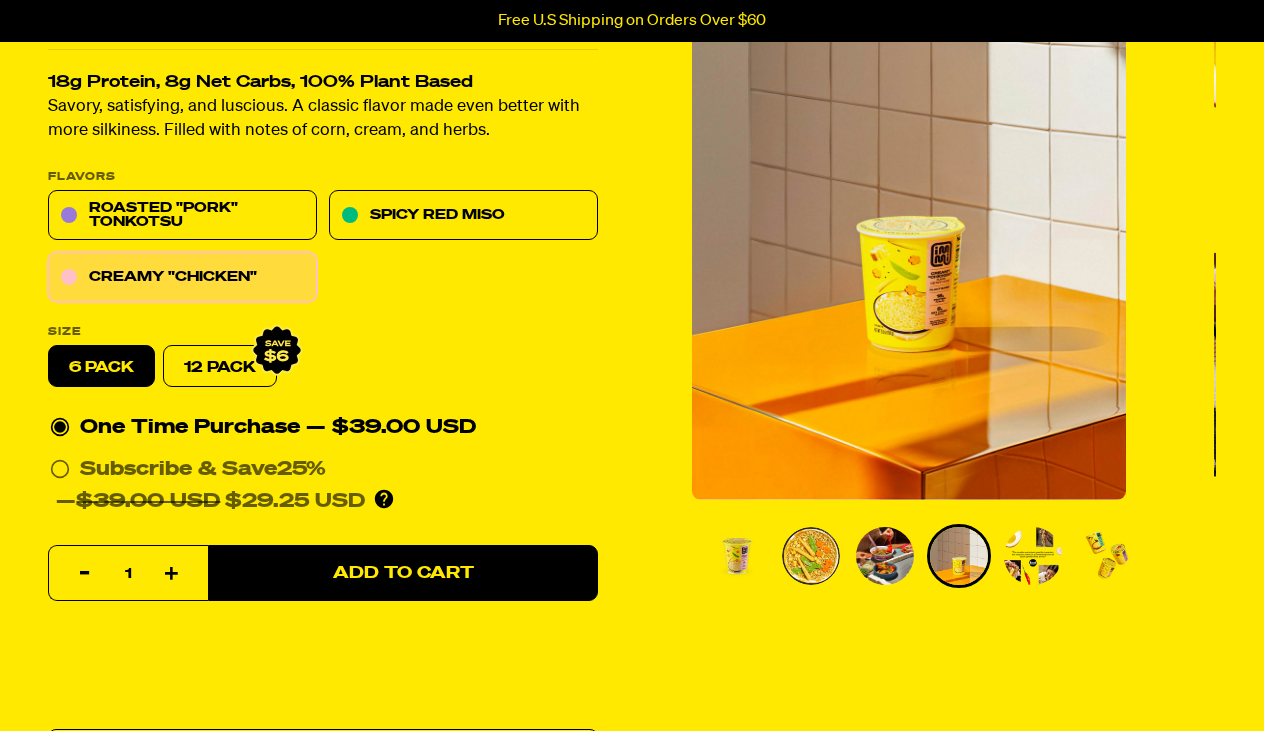 click at bounding box center [1033, 556] 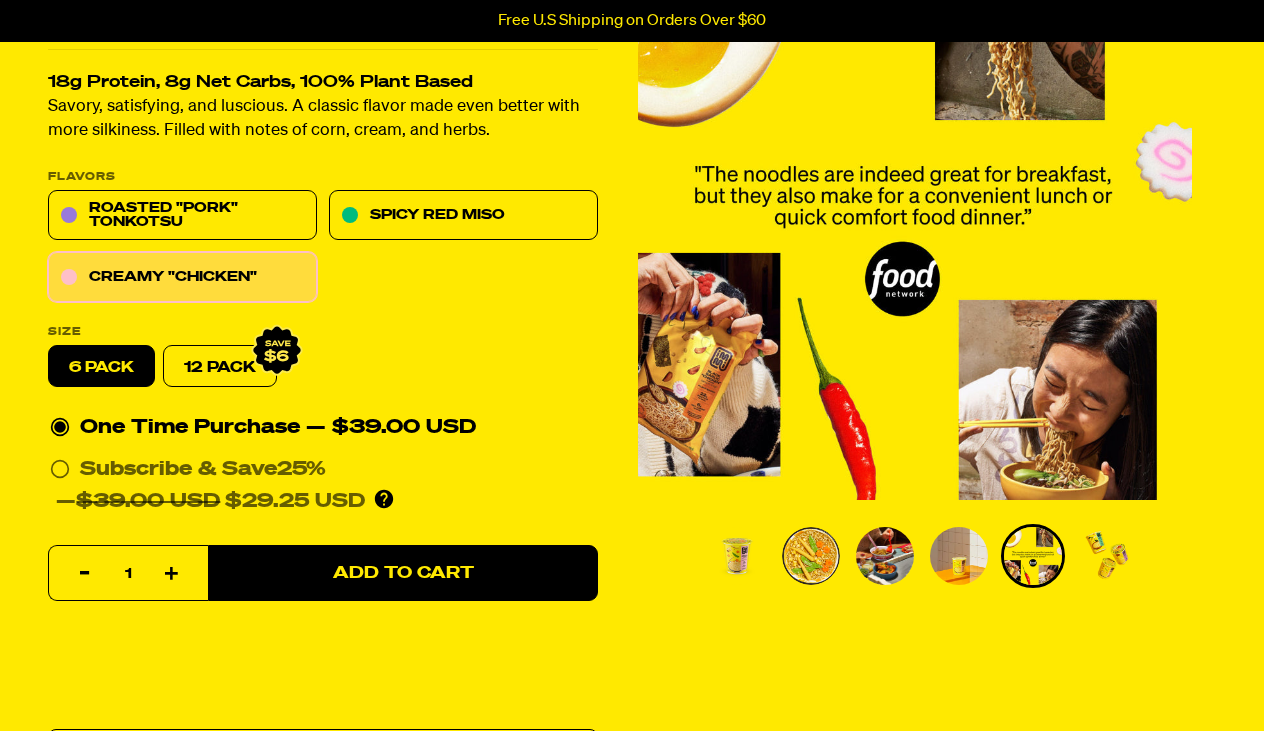 click at bounding box center (1107, 556) 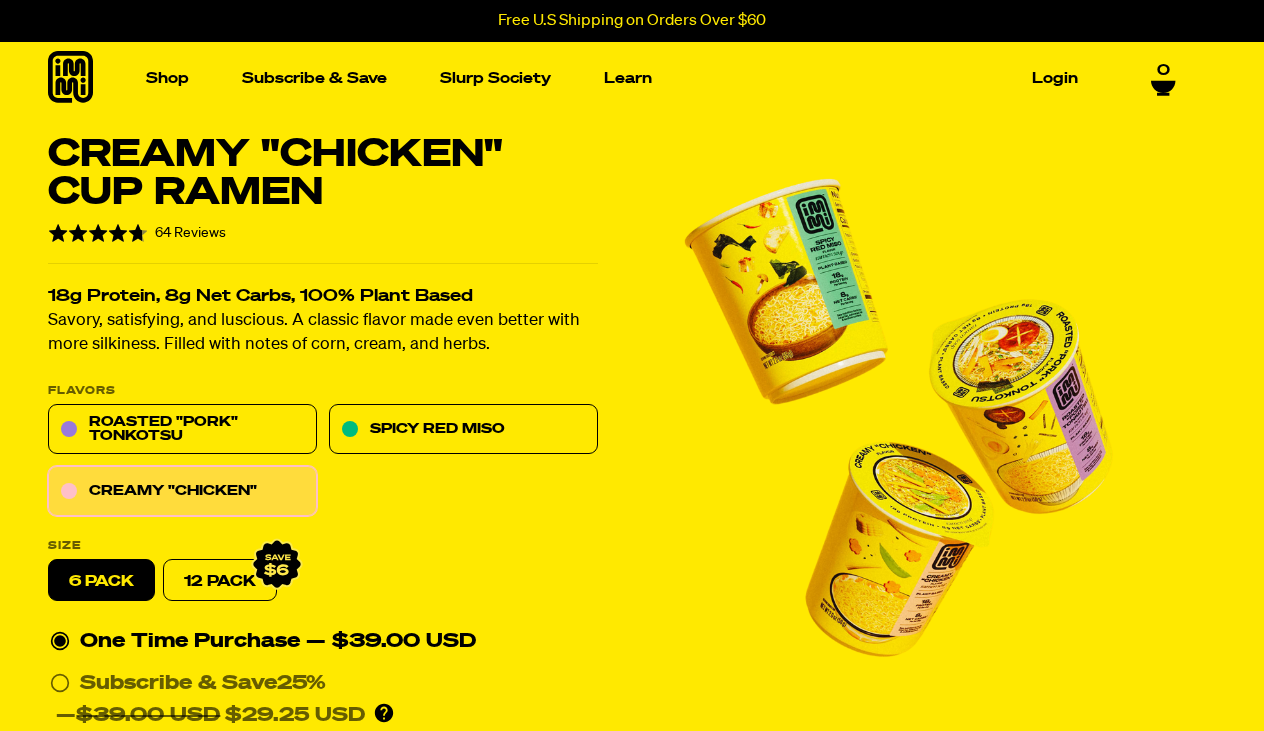scroll, scrollTop: 0, scrollLeft: 0, axis: both 